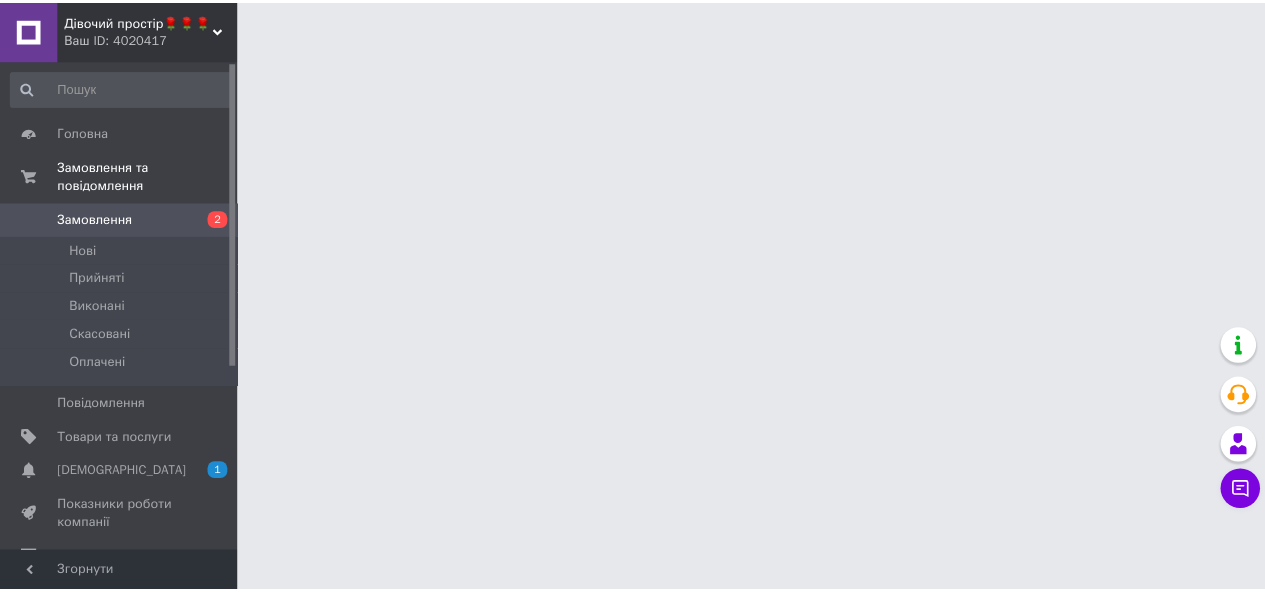 scroll, scrollTop: 0, scrollLeft: 0, axis: both 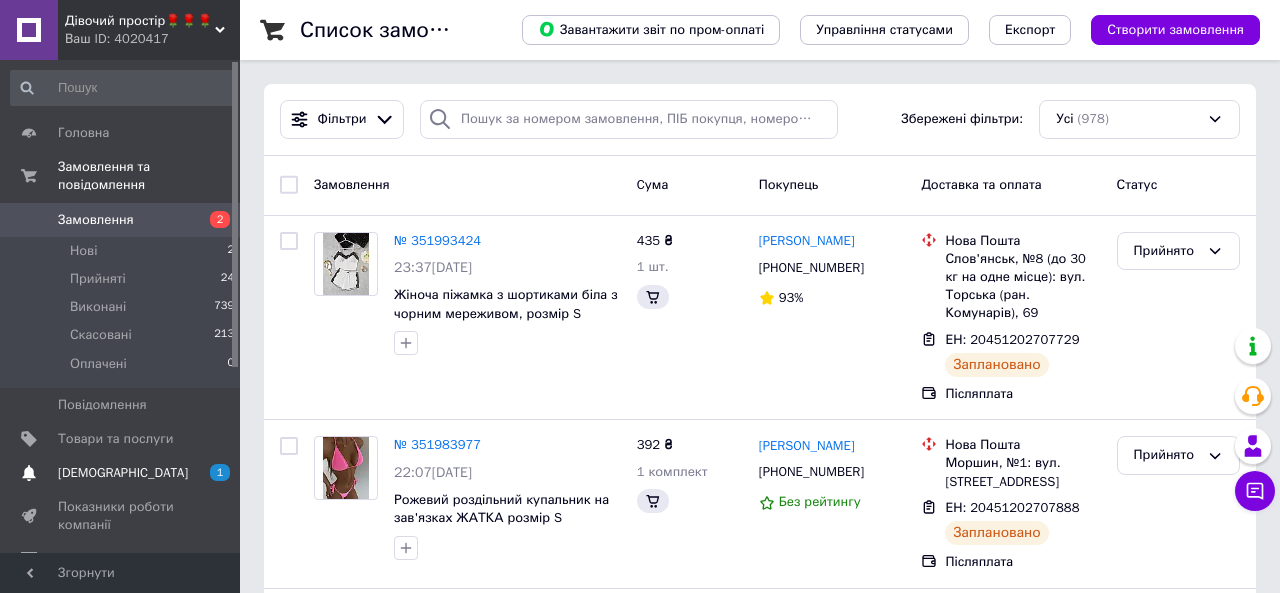 click on "[DEMOGRAPHIC_DATA]" at bounding box center [123, 473] 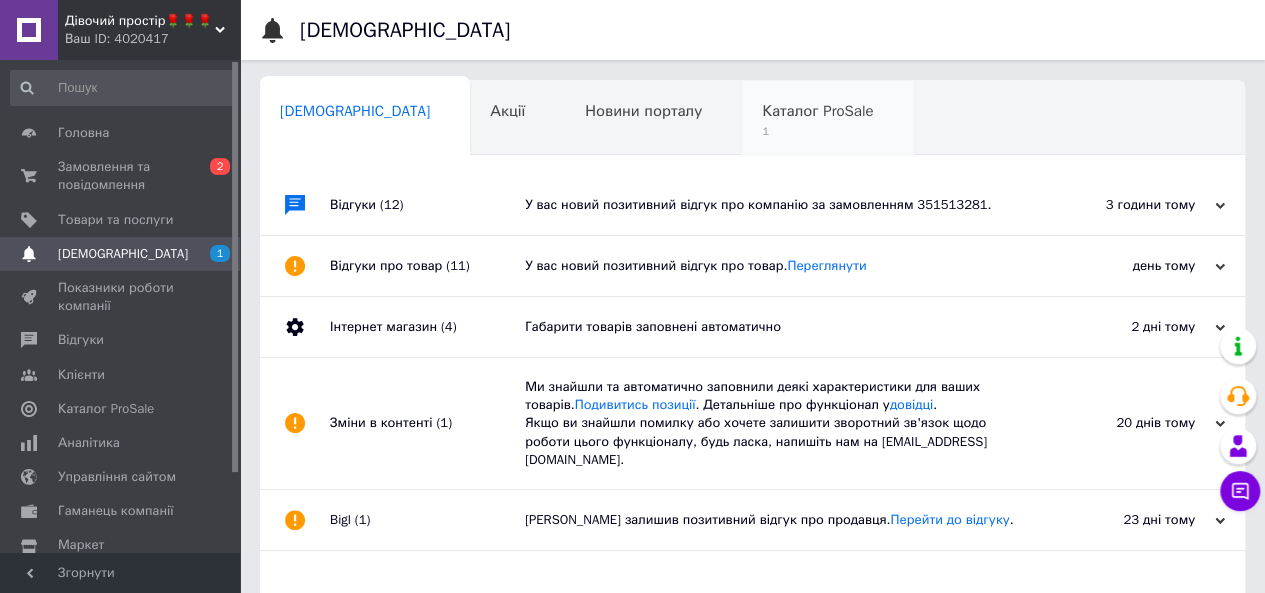click on "Каталог ProSale 1" at bounding box center (827, 119) 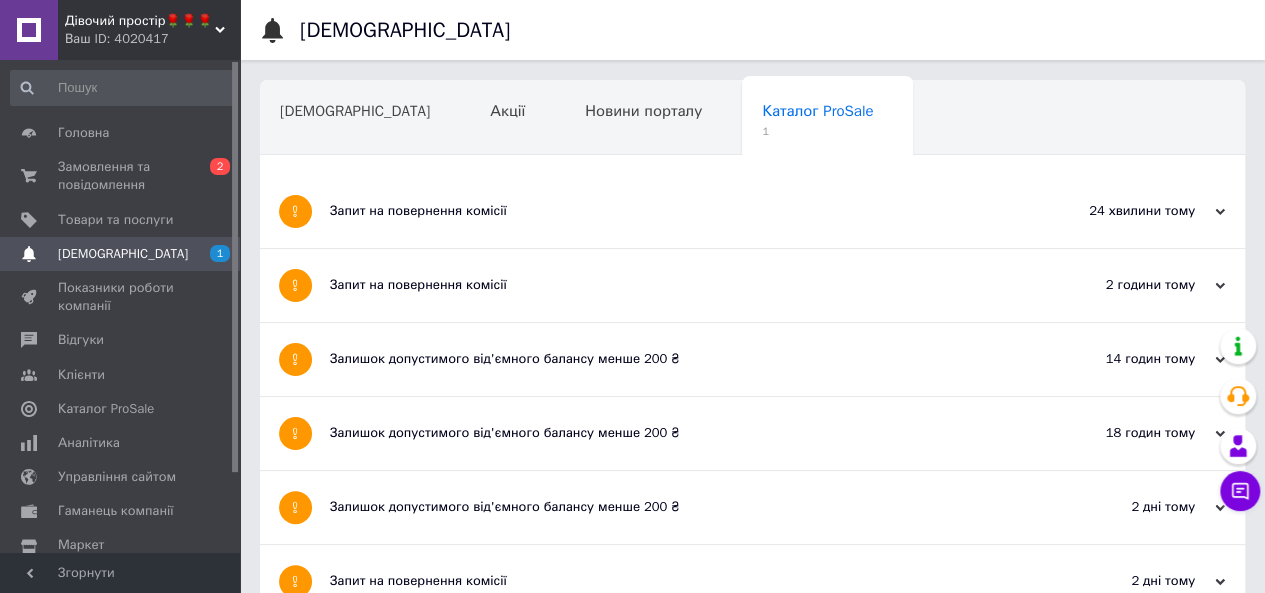 click on "Запит на повернення комісії" at bounding box center (677, 211) 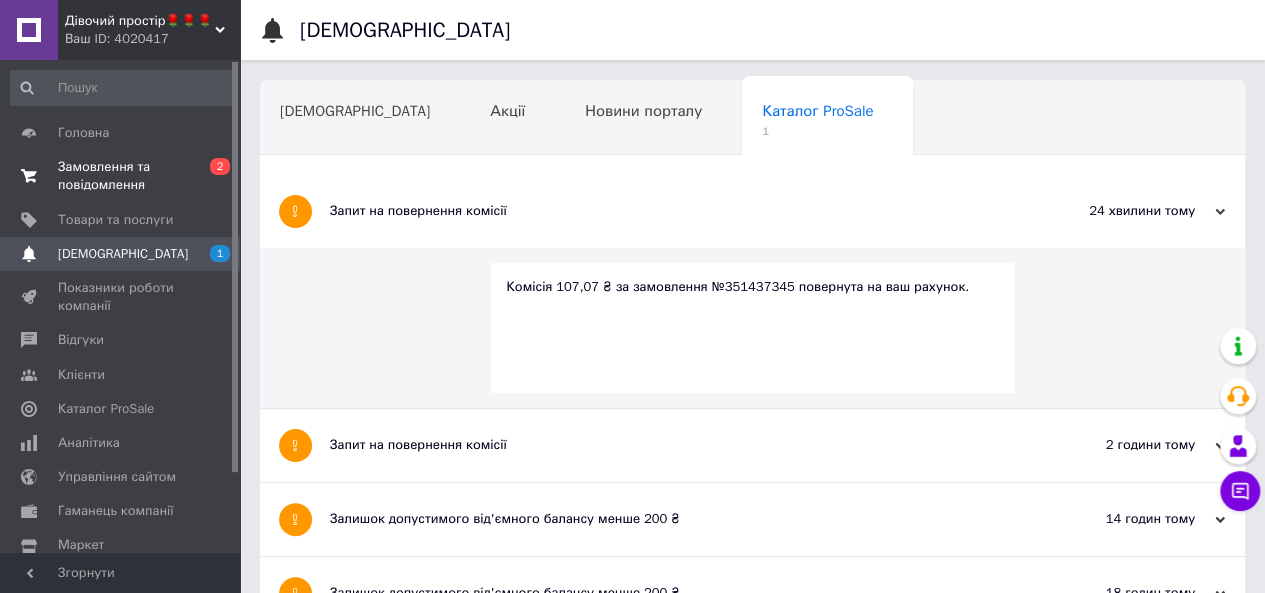 click on "Замовлення та повідомлення" at bounding box center [121, 176] 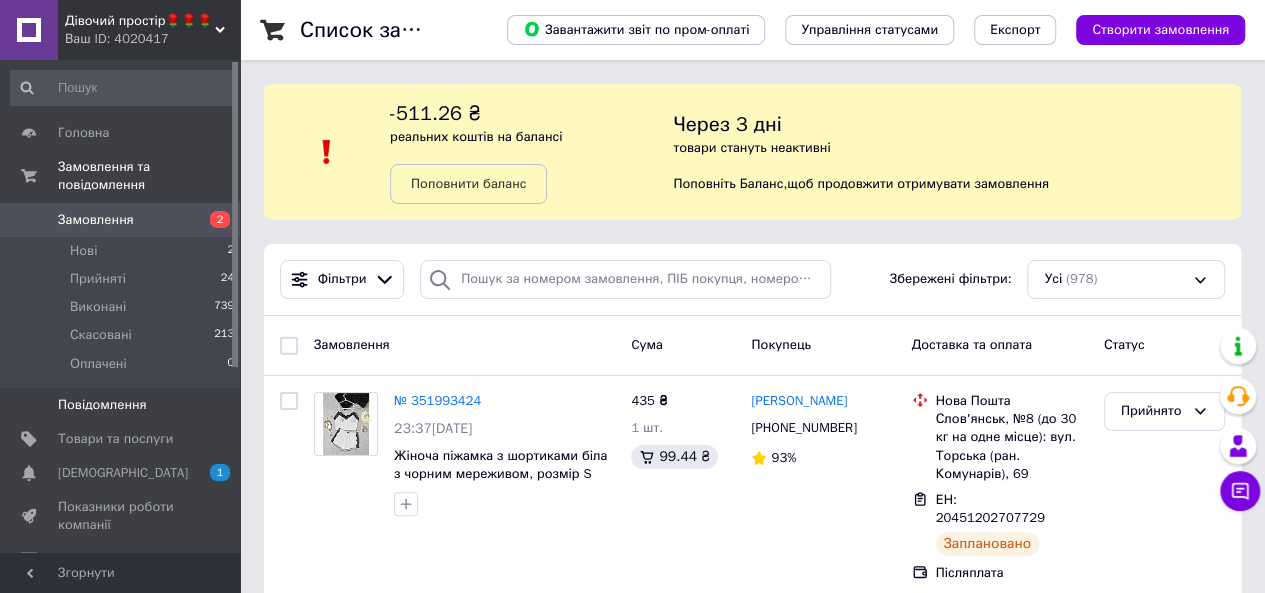 click on "Повідомлення" at bounding box center (102, 405) 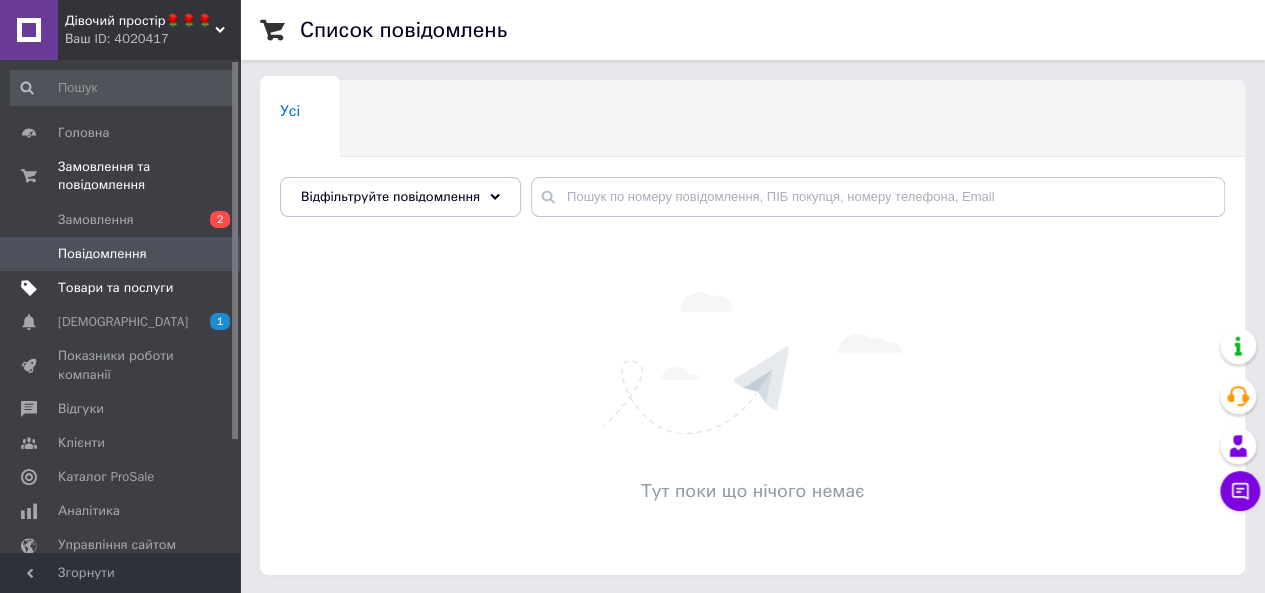 click on "Товари та послуги" at bounding box center (115, 288) 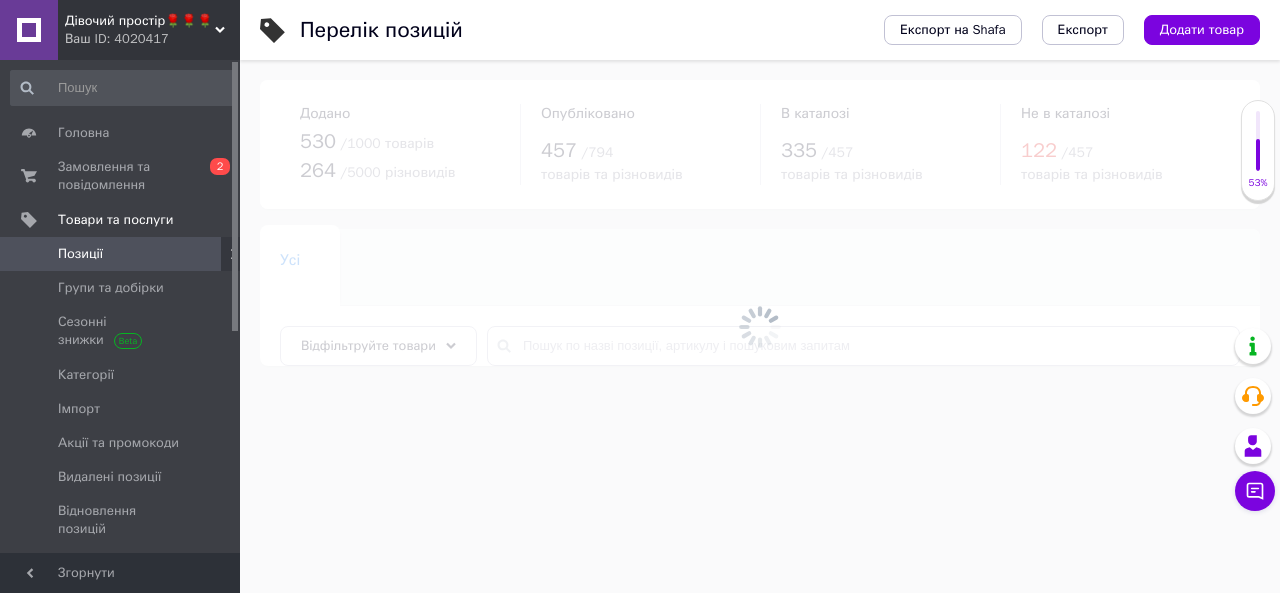 click at bounding box center [760, 326] 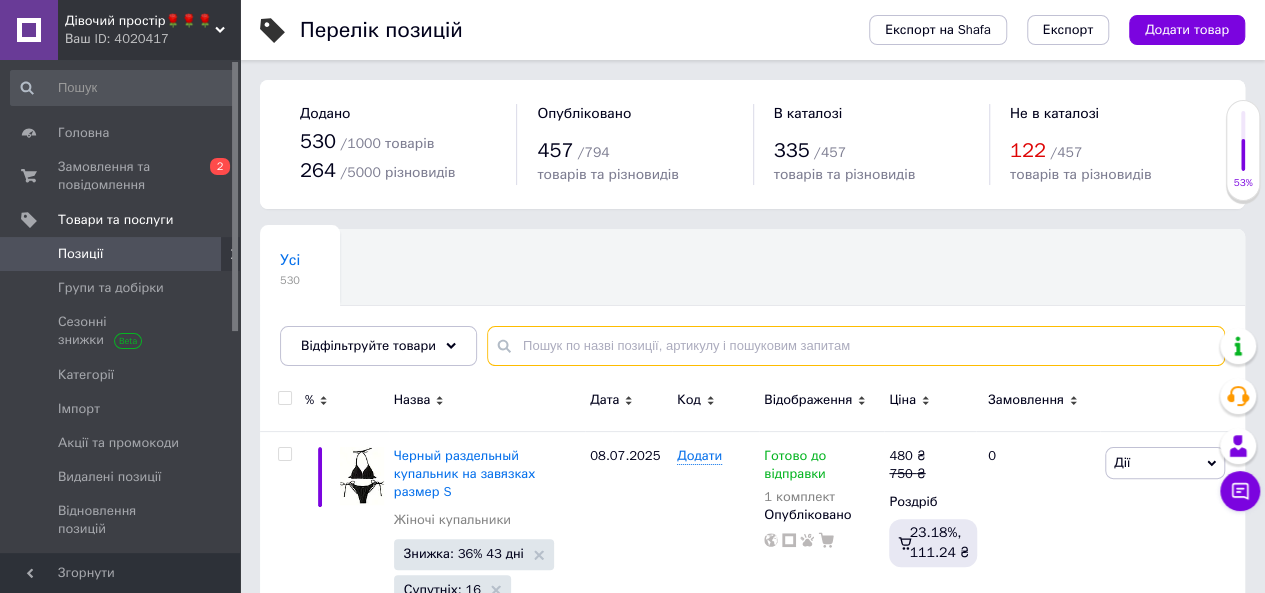 click at bounding box center [856, 346] 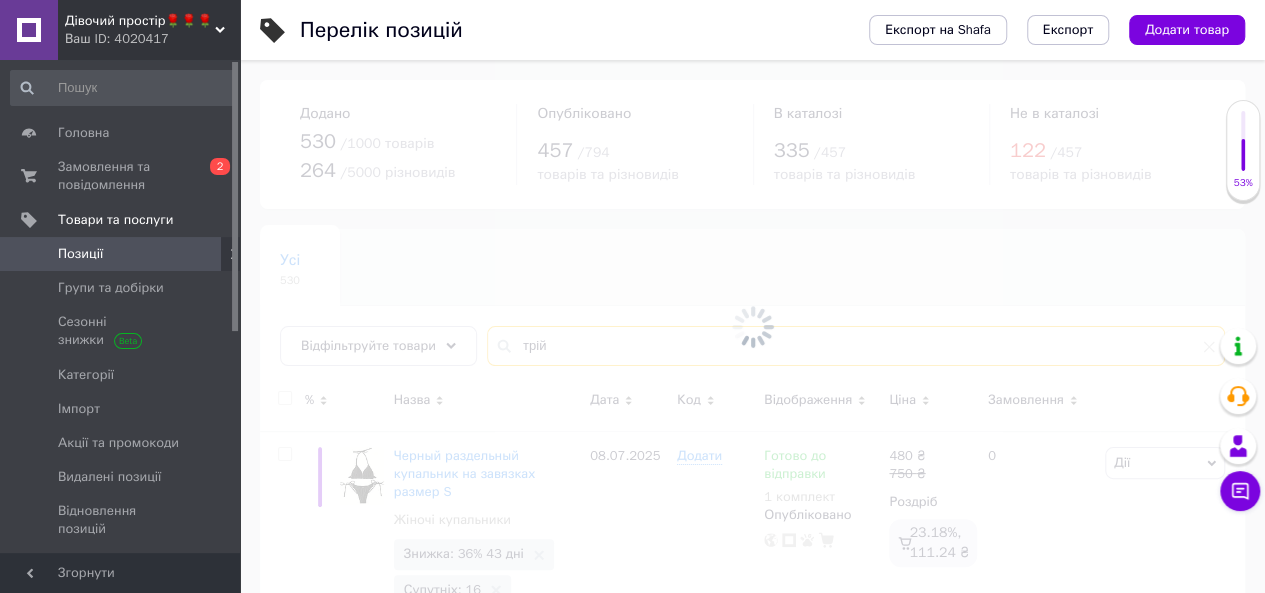 type on "трій" 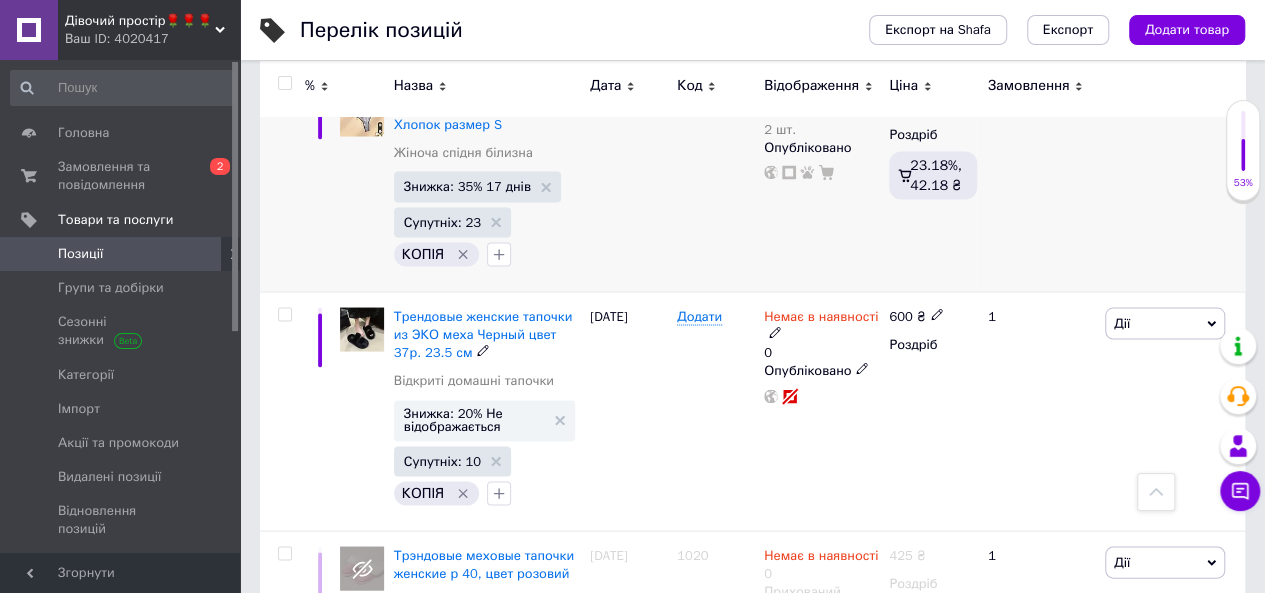 scroll, scrollTop: 5900, scrollLeft: 0, axis: vertical 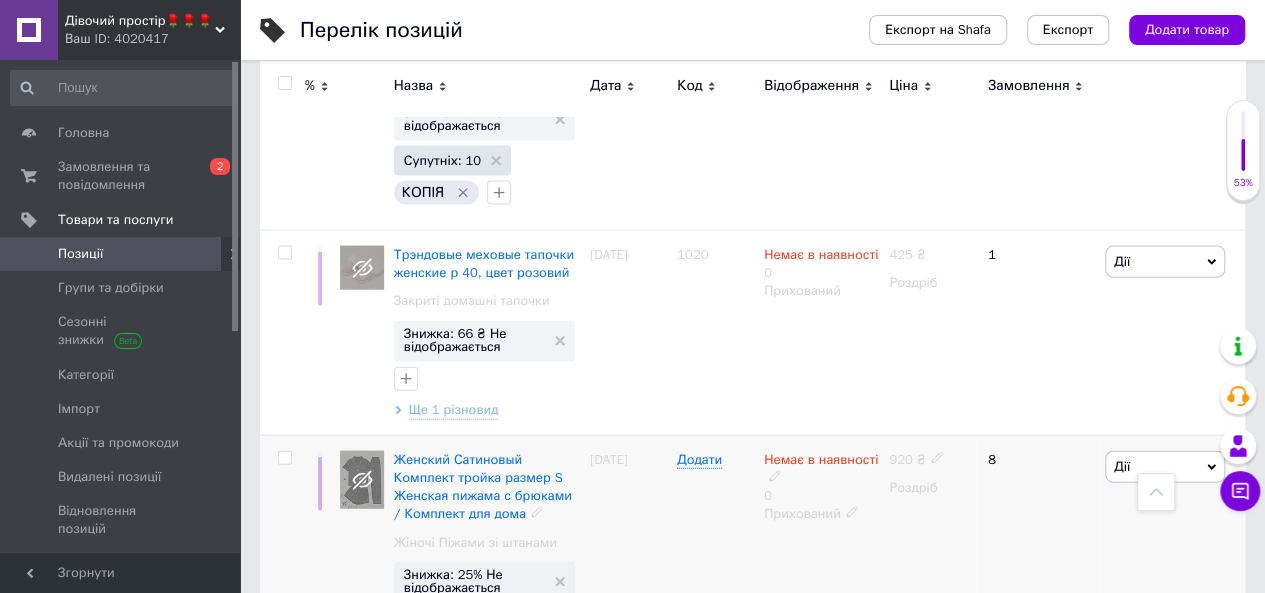 click on "Дії" at bounding box center [1165, 467] 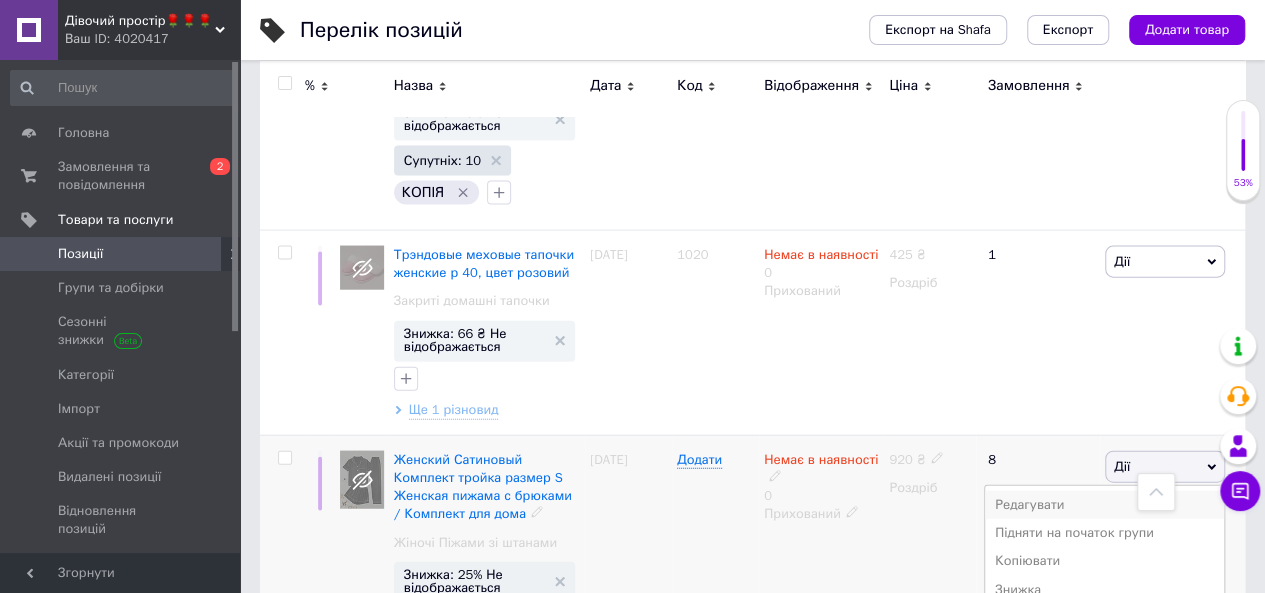 click on "Редагувати" at bounding box center (1104, 505) 